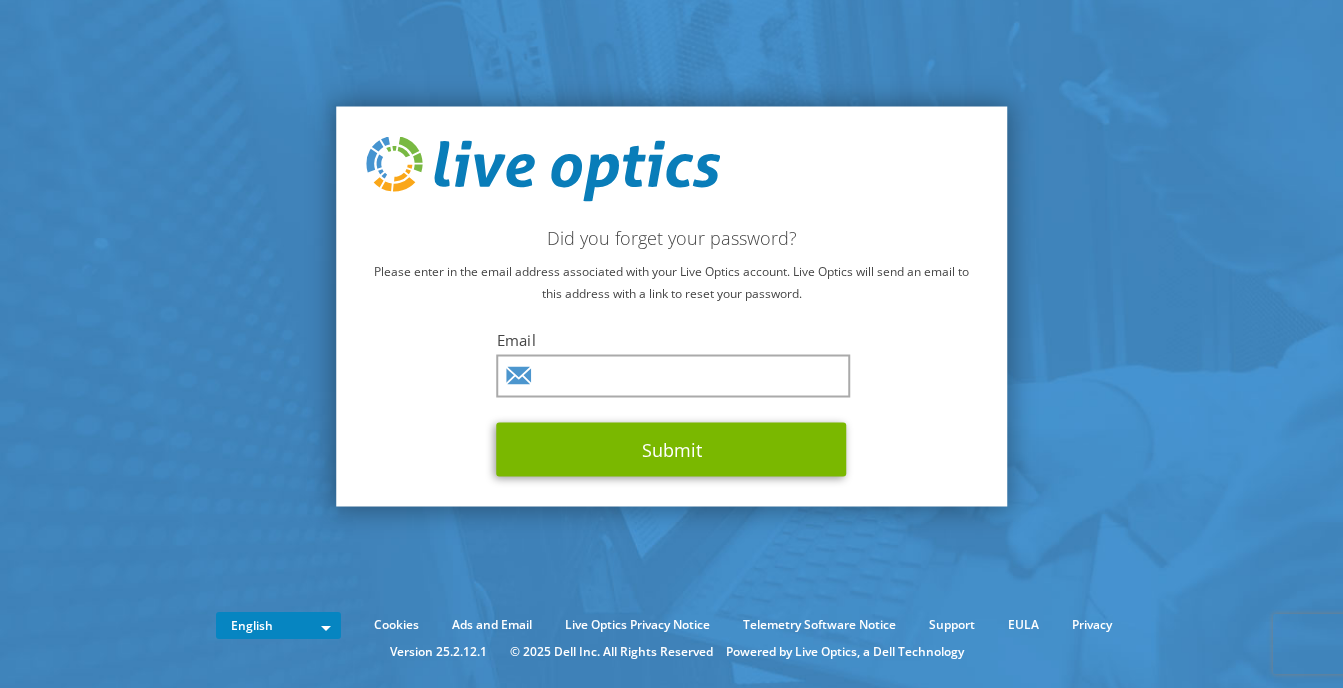 scroll, scrollTop: 0, scrollLeft: 0, axis: both 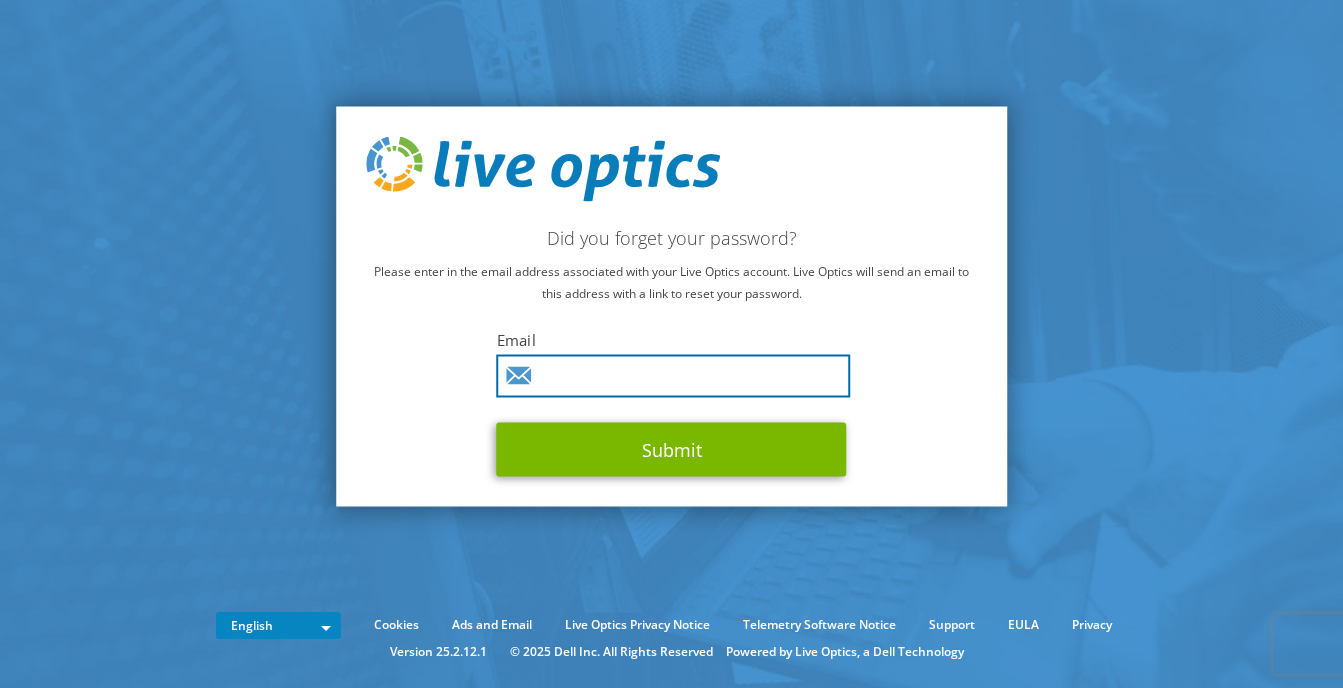 click at bounding box center [674, 376] 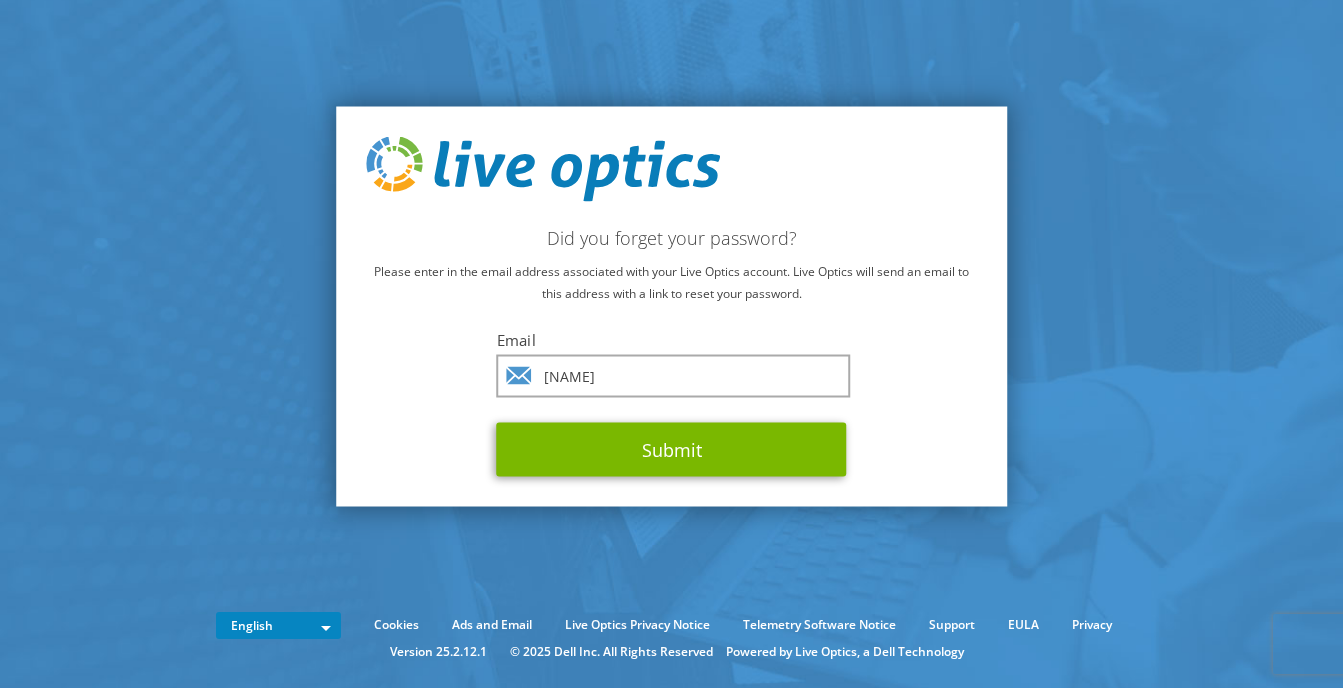 click on "Did you forget your password?
Please enter in the email address associated with your Live Optics account.  Live Optics will send an email to this address with a link to reset your password.
Email
samitharavi
Submit" at bounding box center (672, 306) 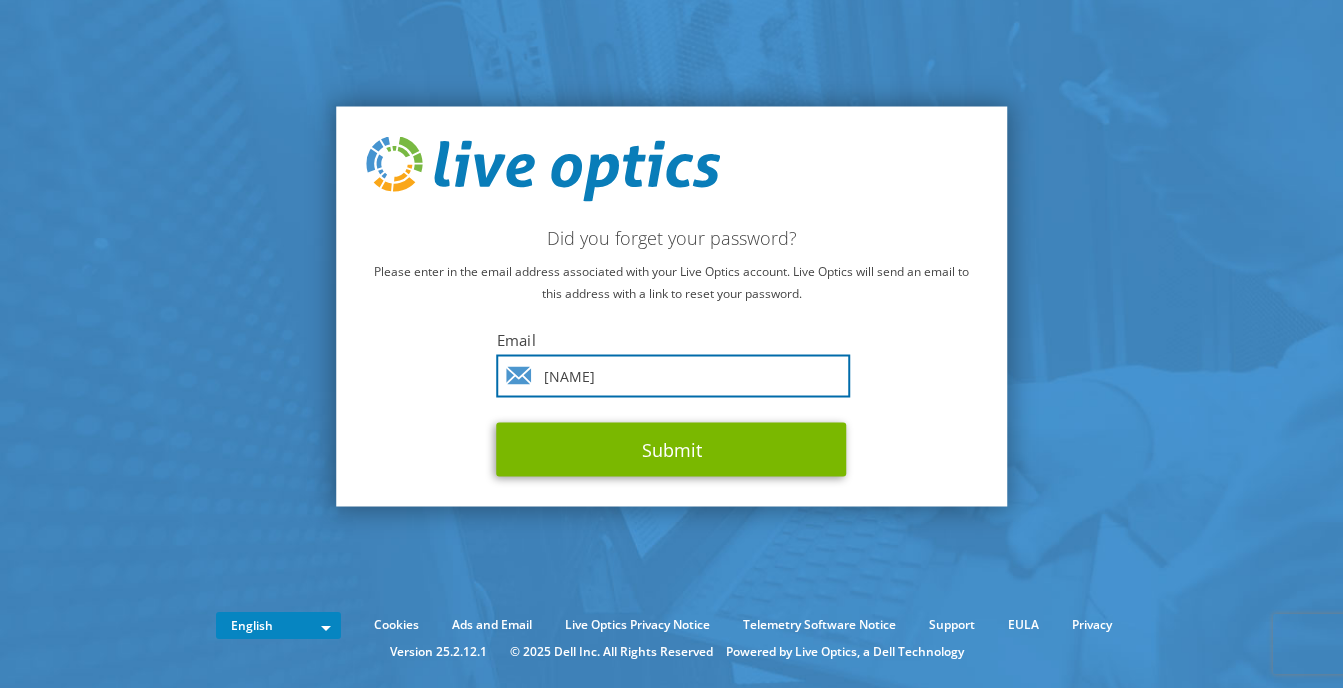 click on "samitharavi" at bounding box center (674, 376) 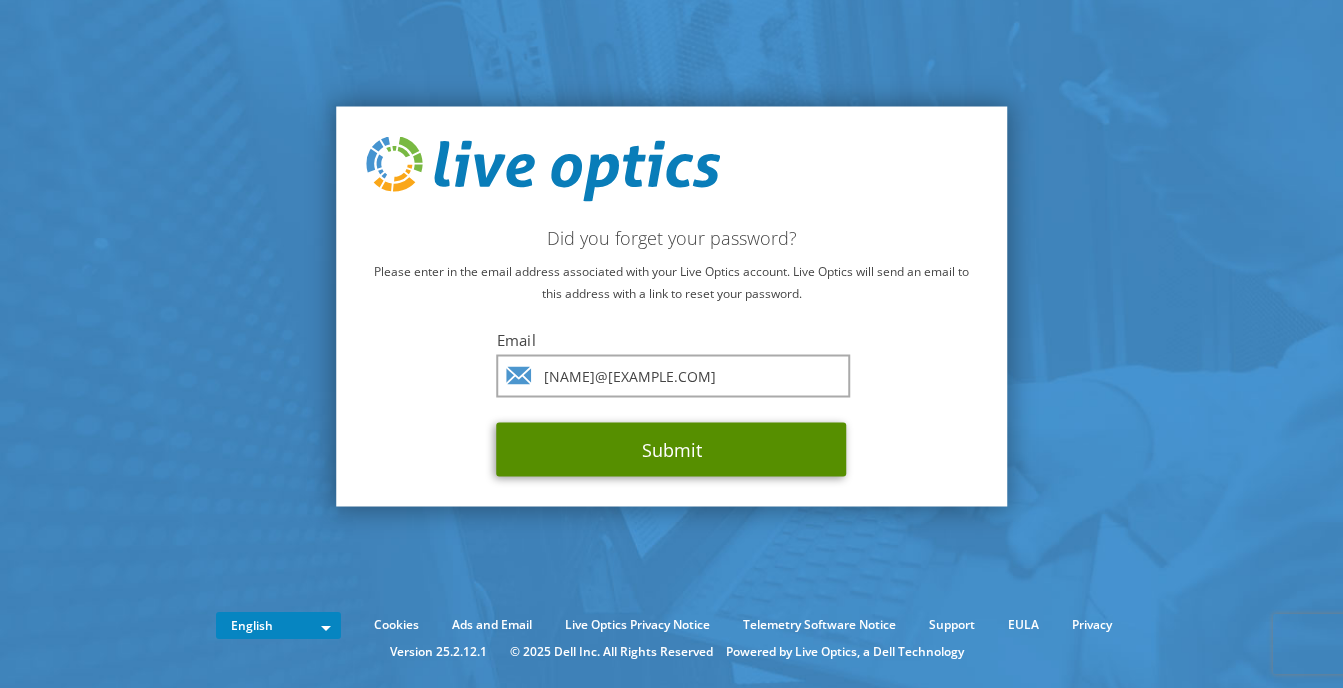 click on "Submit" at bounding box center (672, 450) 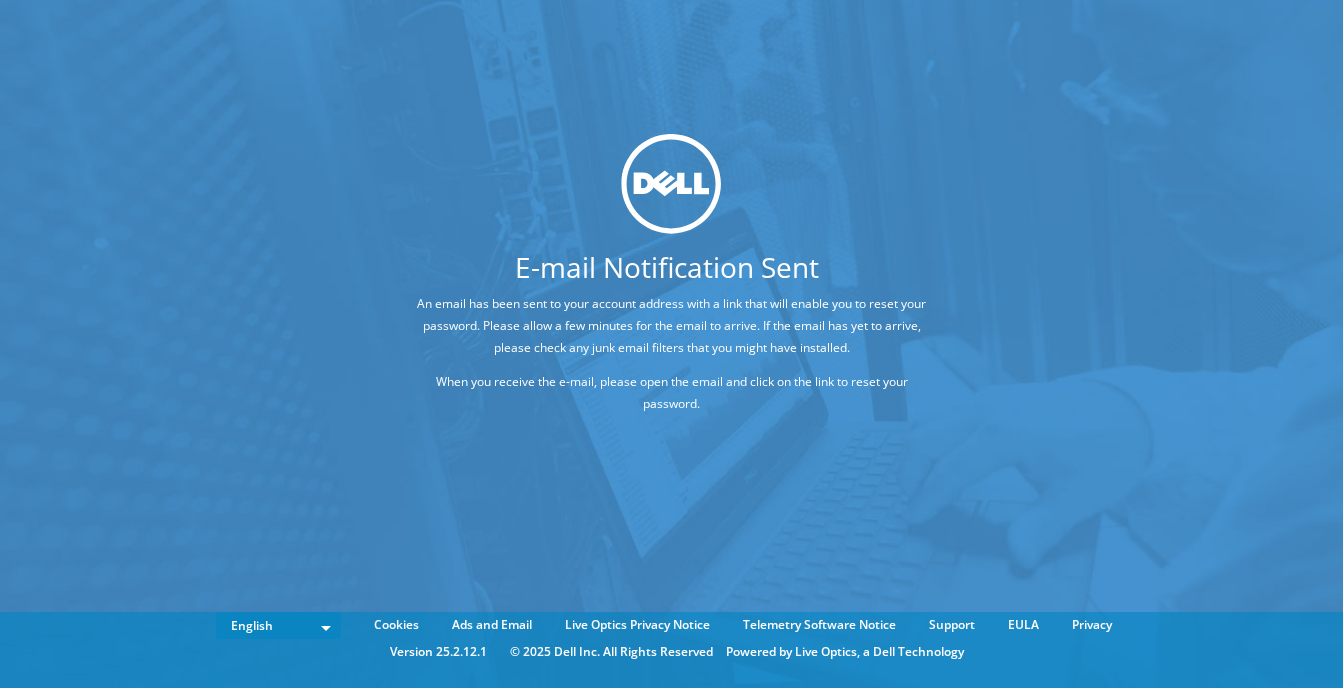 scroll, scrollTop: 0, scrollLeft: 0, axis: both 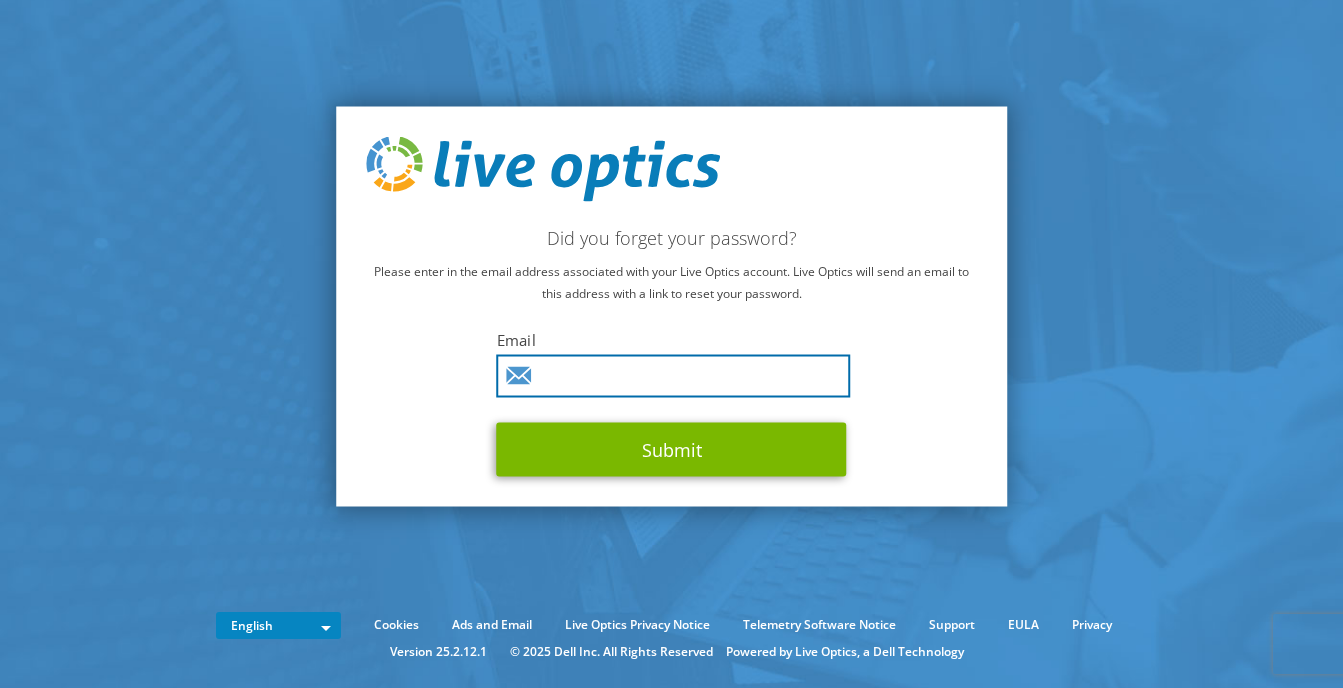 click at bounding box center (674, 376) 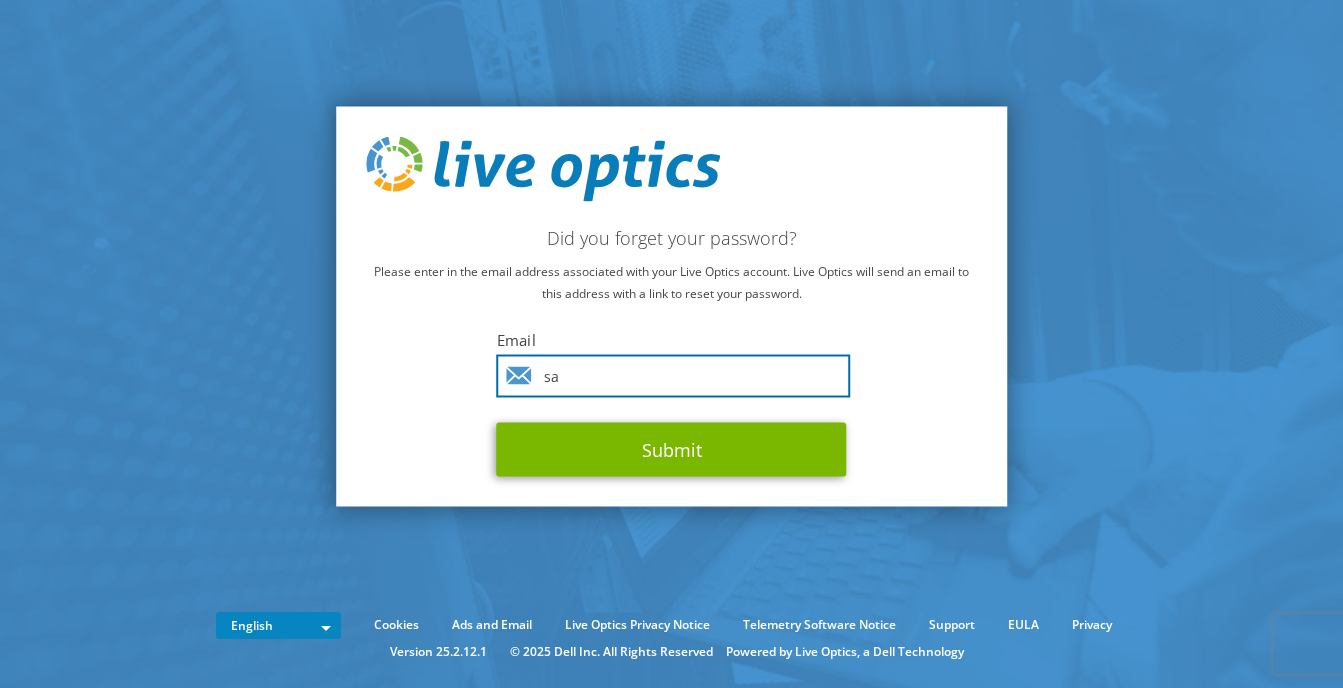 type on "s" 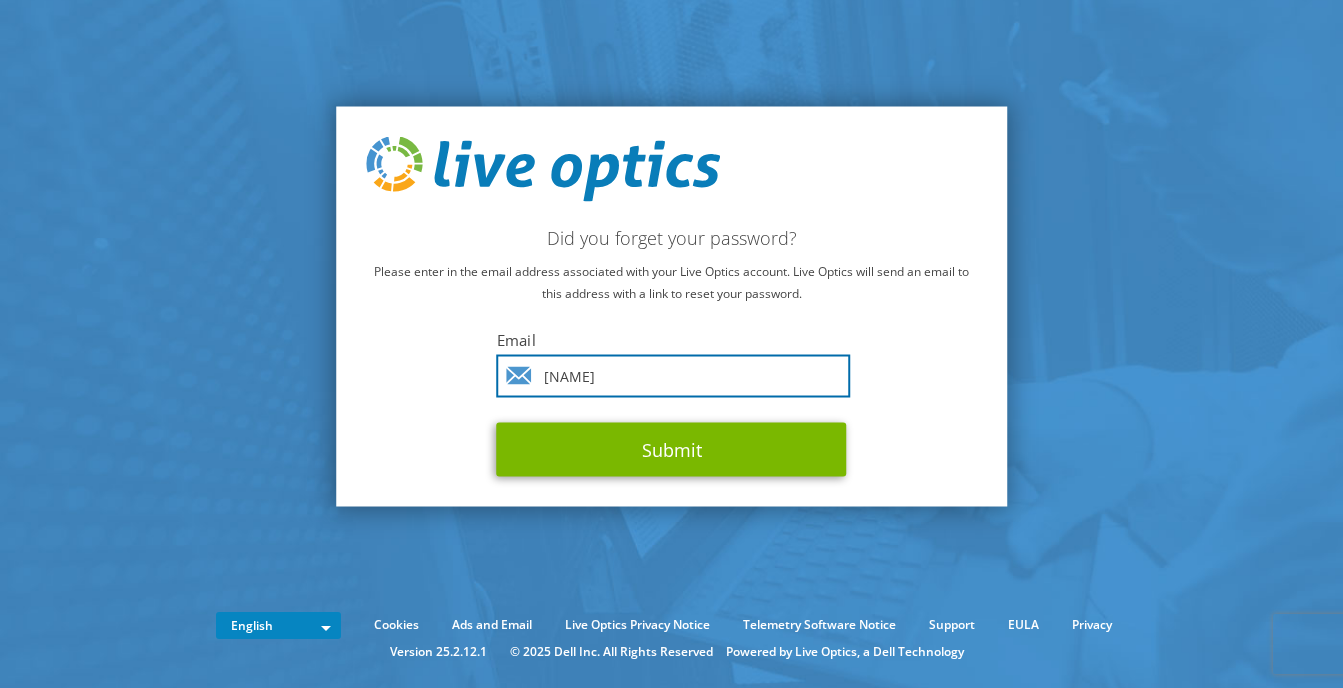 type on "thara" 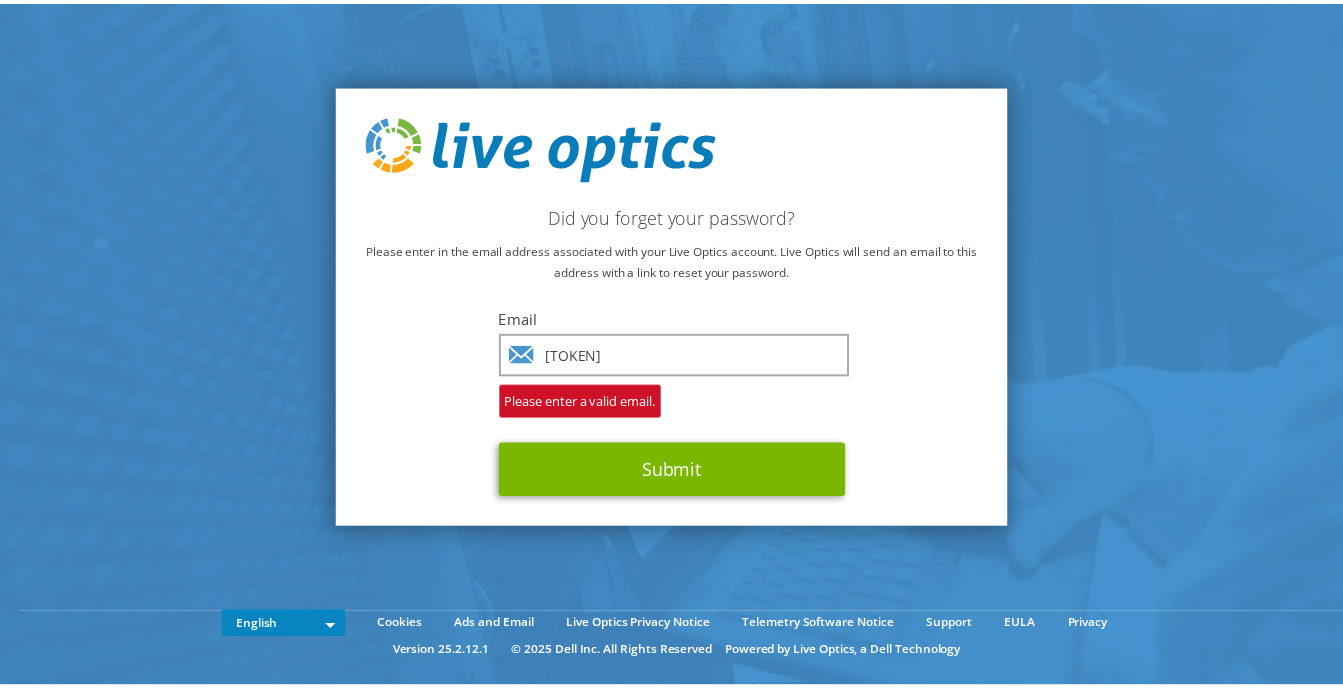 scroll, scrollTop: 0, scrollLeft: 0, axis: both 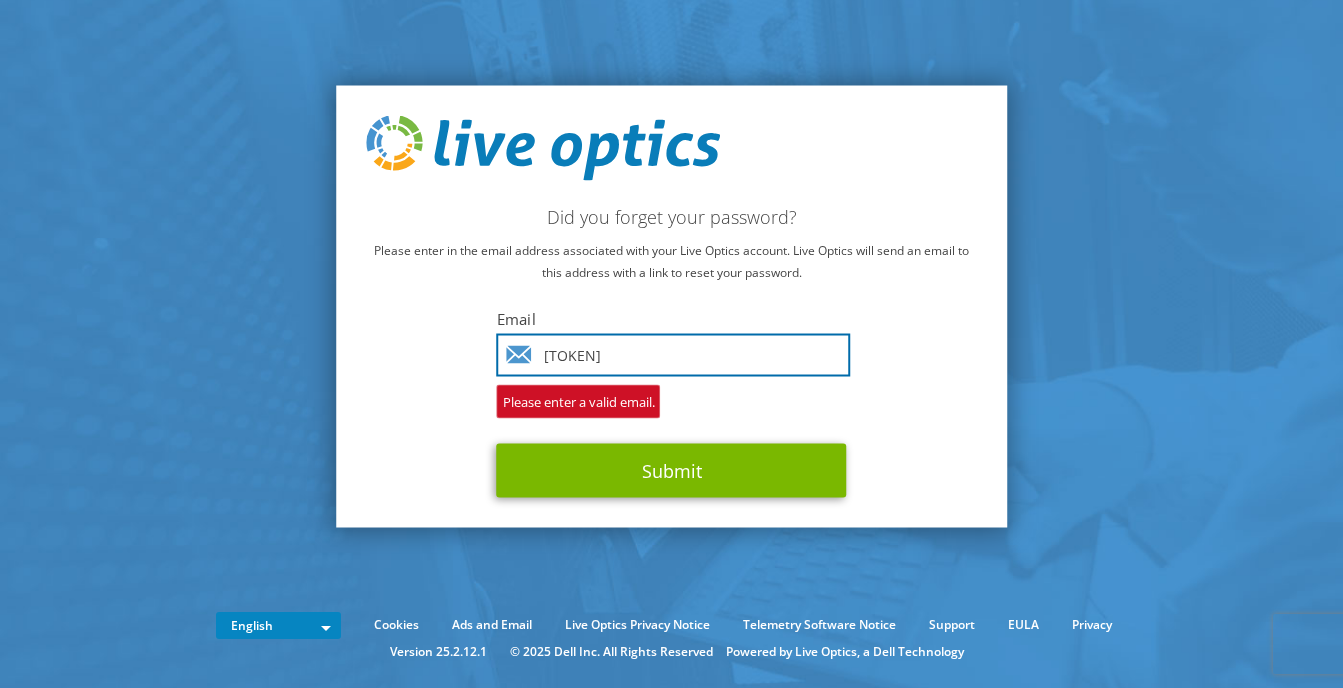 click on "[TOKEN]" at bounding box center (674, 355) 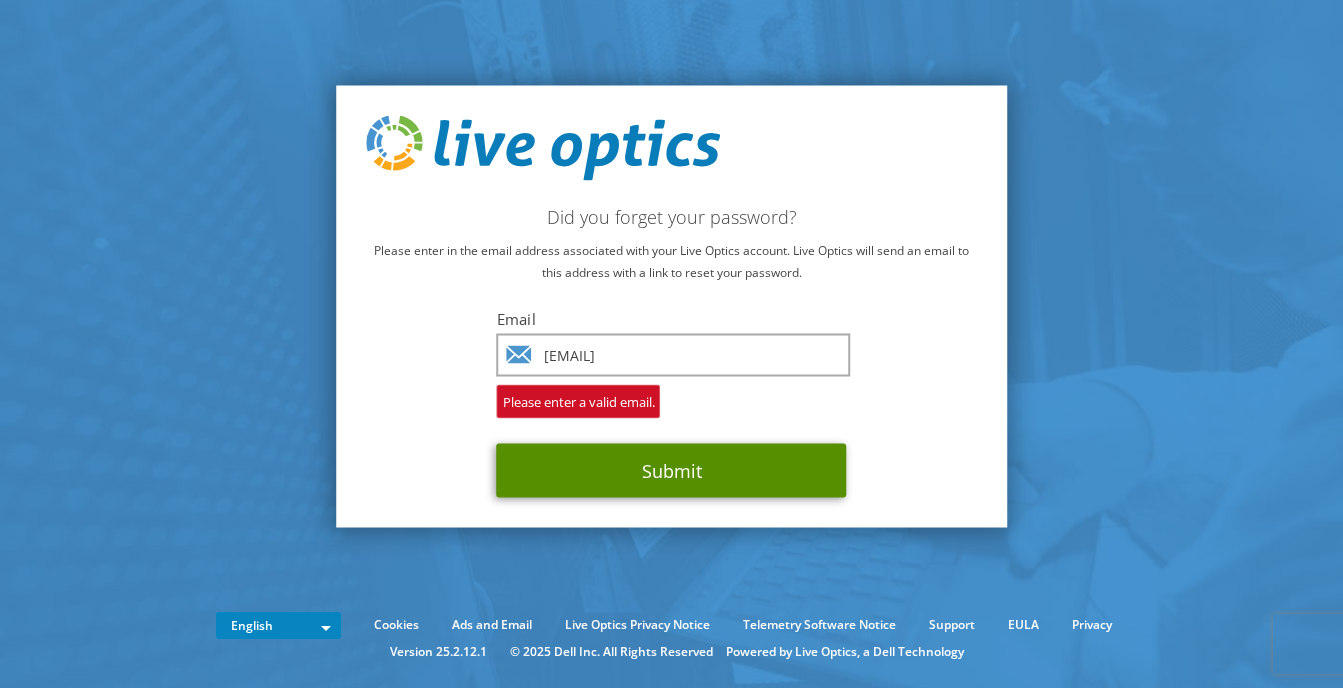 click on "Submit" at bounding box center (672, 471) 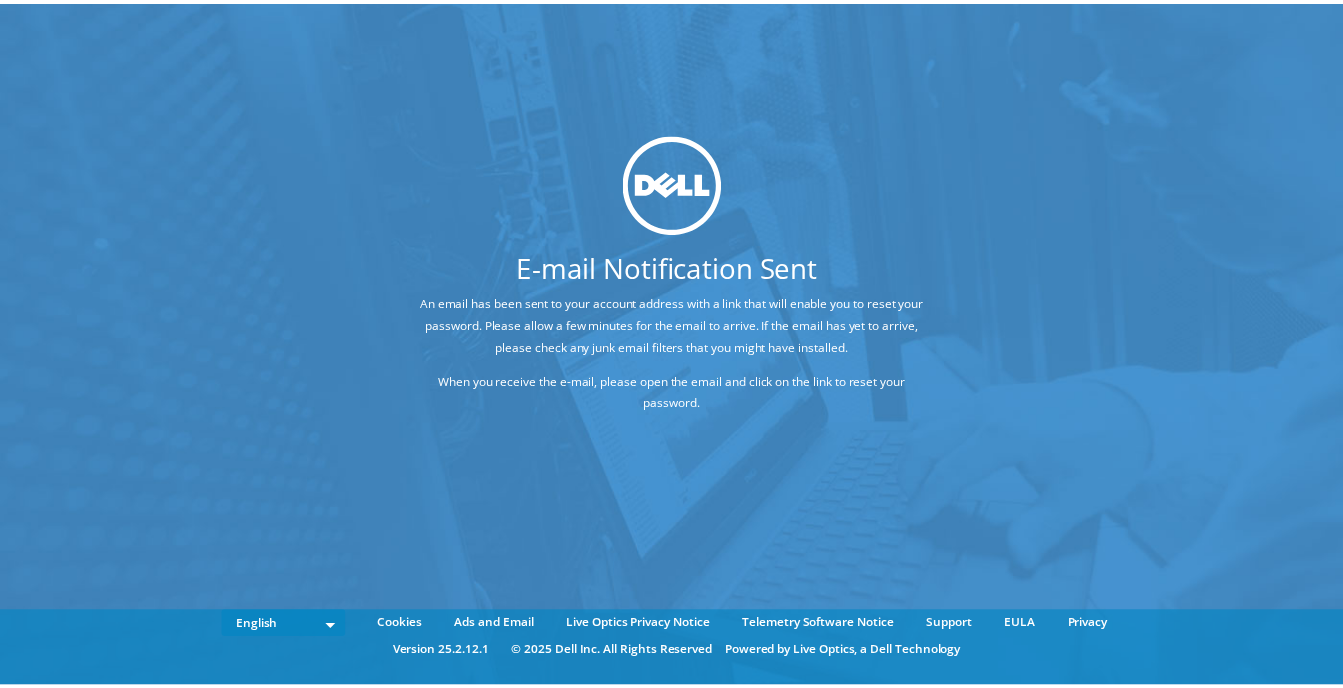 scroll, scrollTop: 0, scrollLeft: 0, axis: both 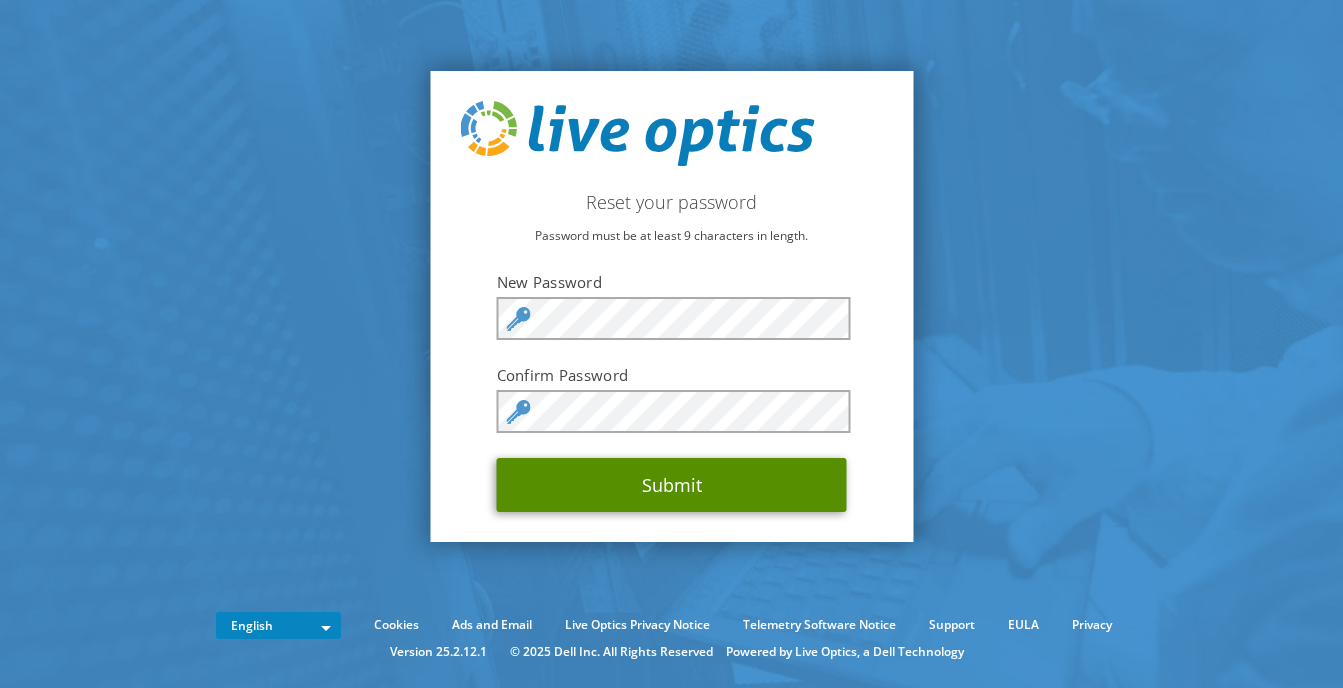 click on "Submit" at bounding box center [672, 485] 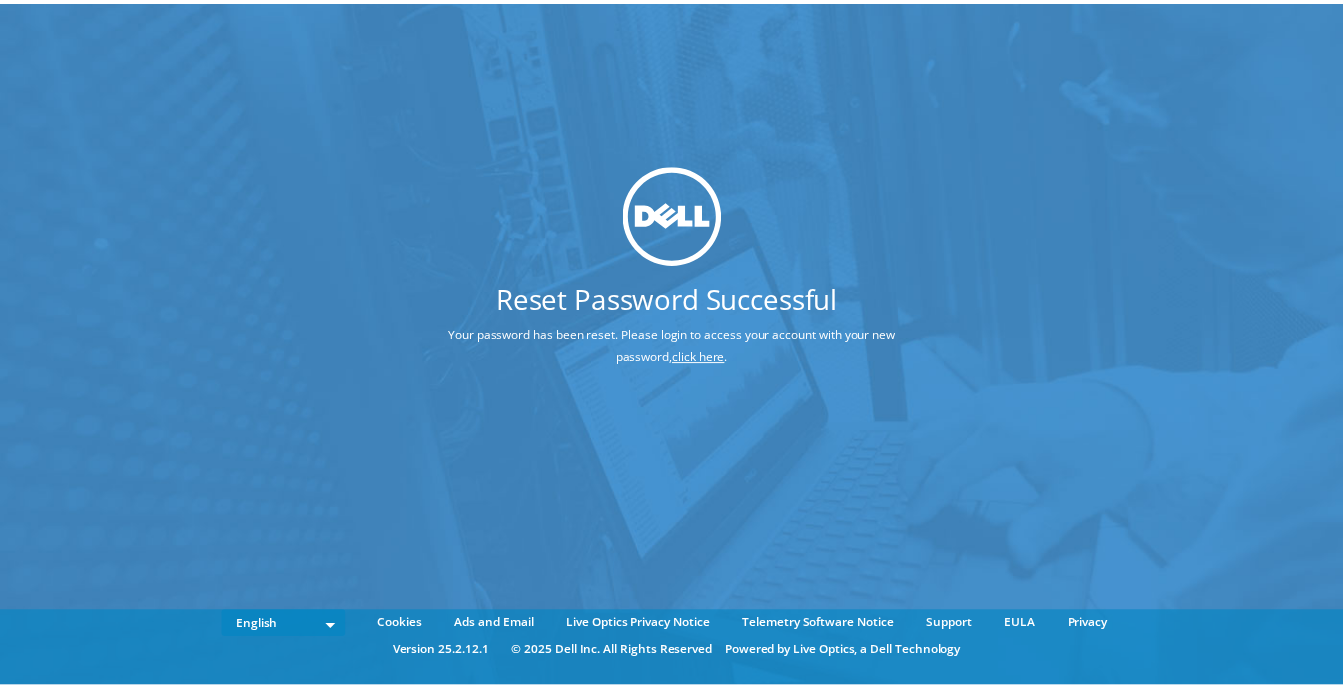 scroll, scrollTop: 0, scrollLeft: 0, axis: both 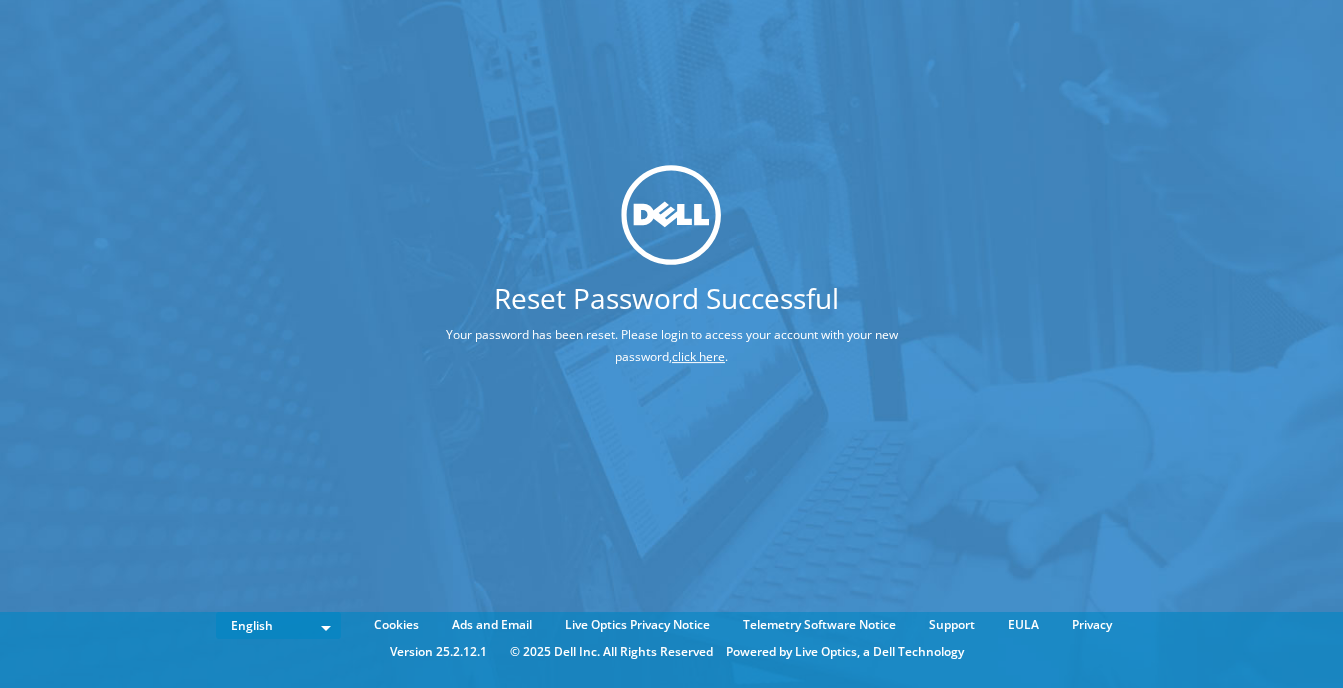 click on "click here" at bounding box center [698, 356] 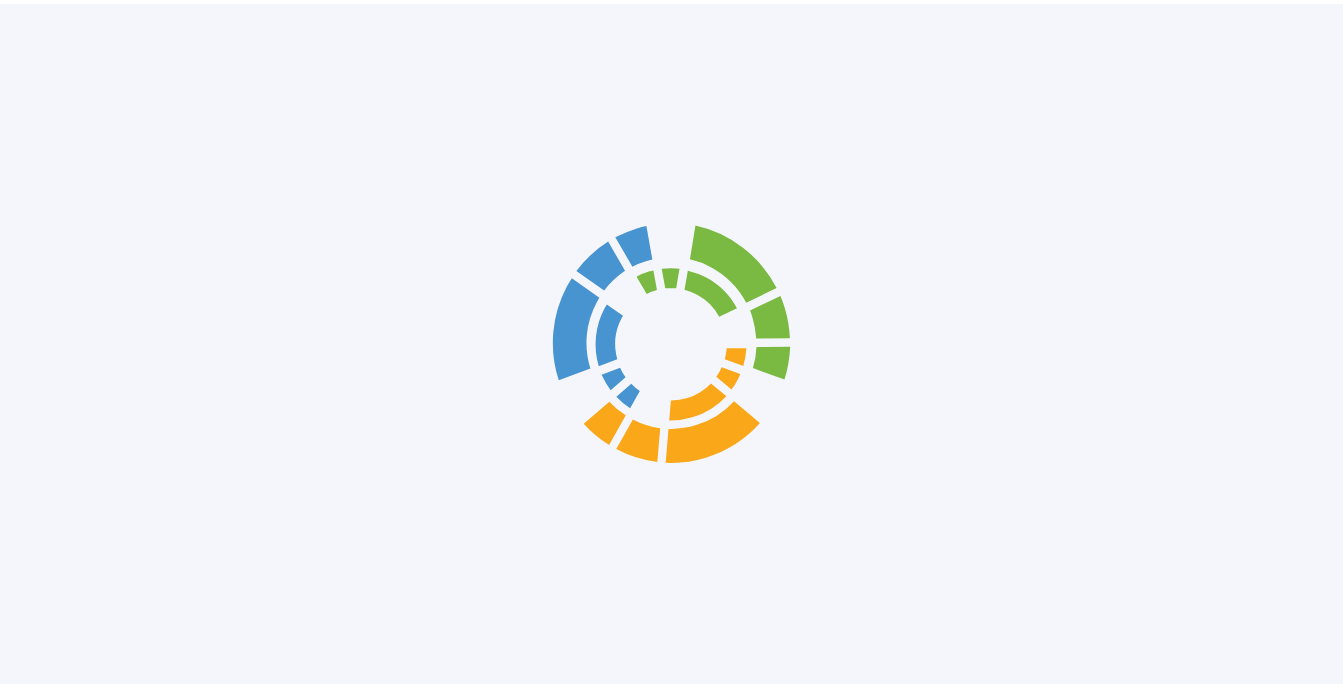 scroll, scrollTop: 0, scrollLeft: 0, axis: both 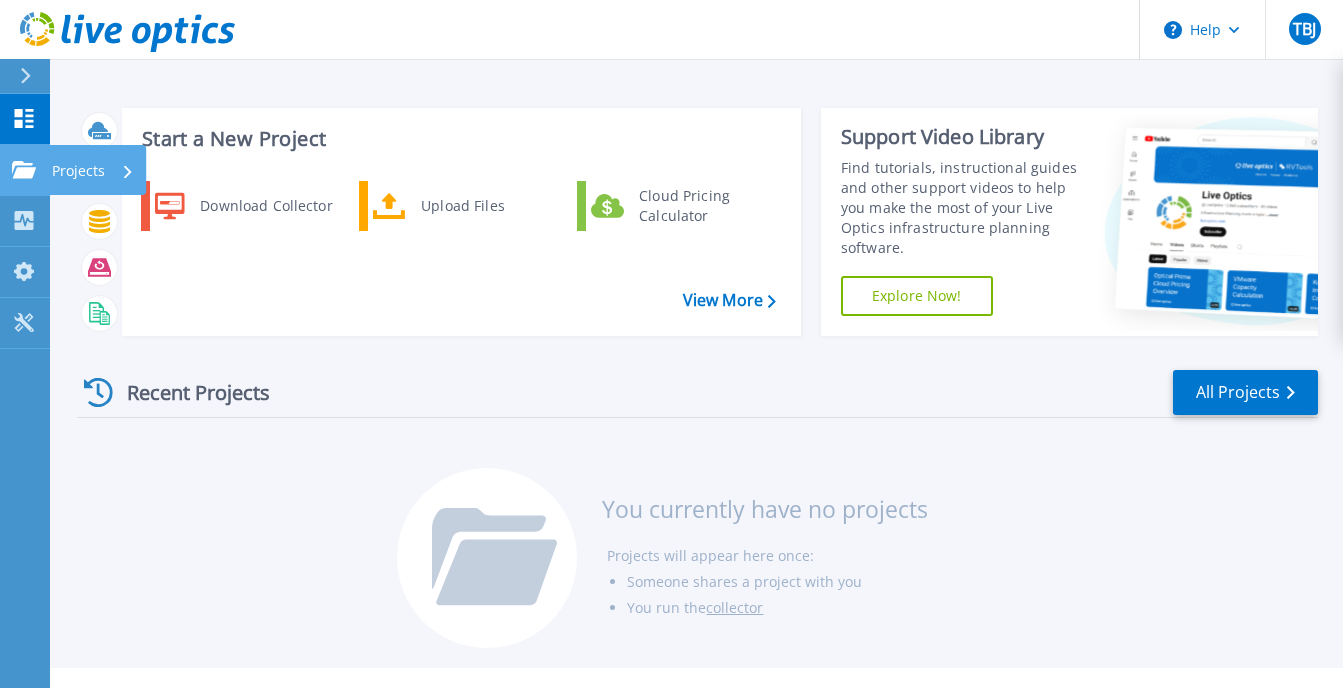 click on "Projects Projects" at bounding box center [25, 170] 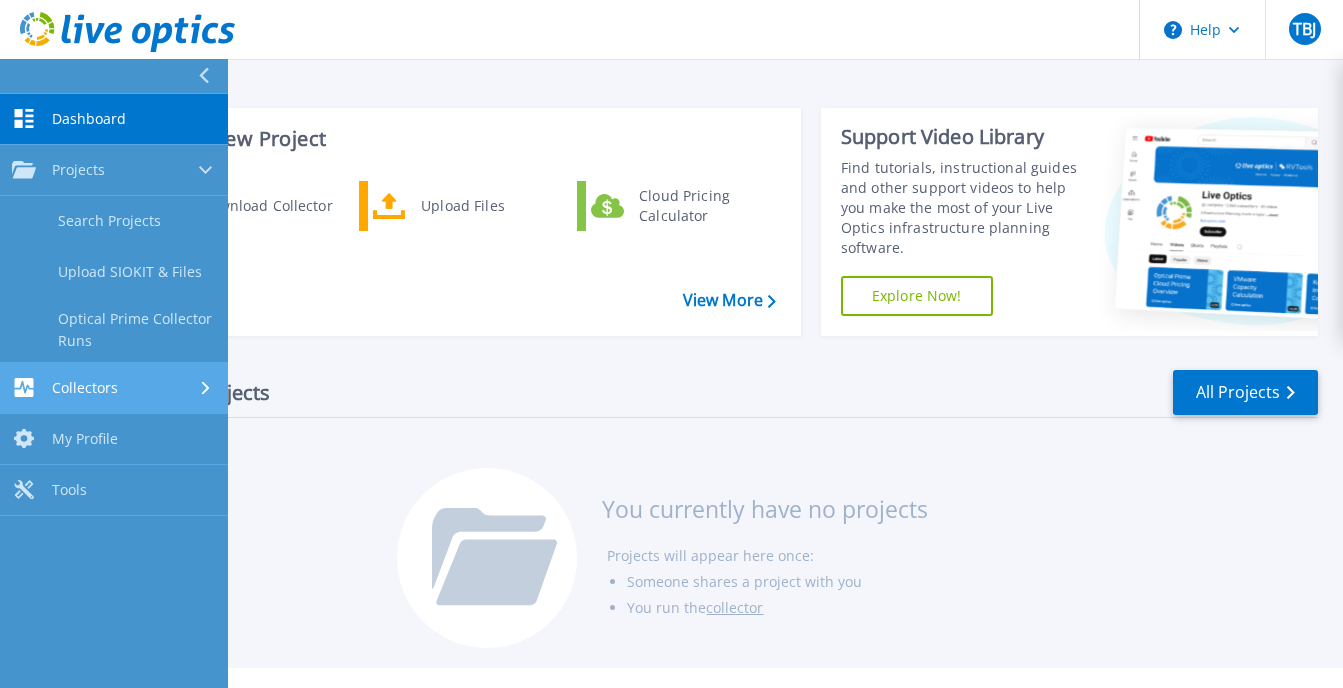click on "Collectors" at bounding box center [85, 388] 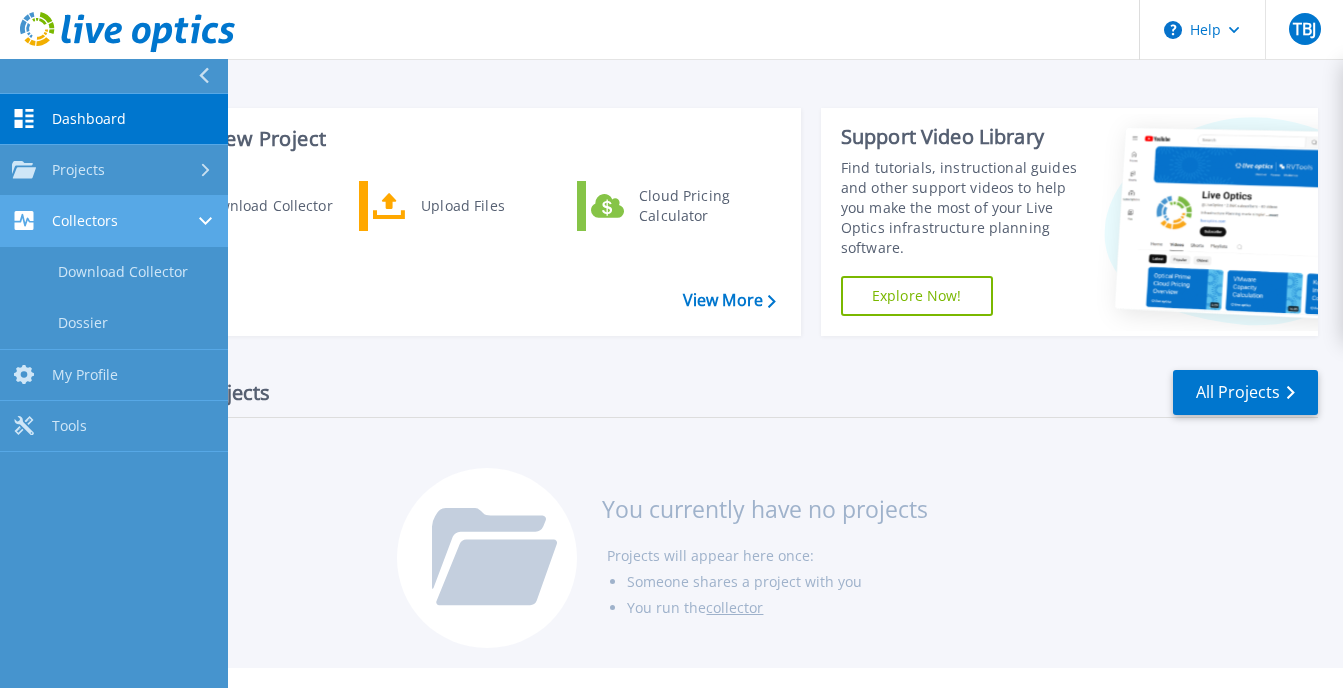 click on "My Profile My Profile" at bounding box center [114, 375] 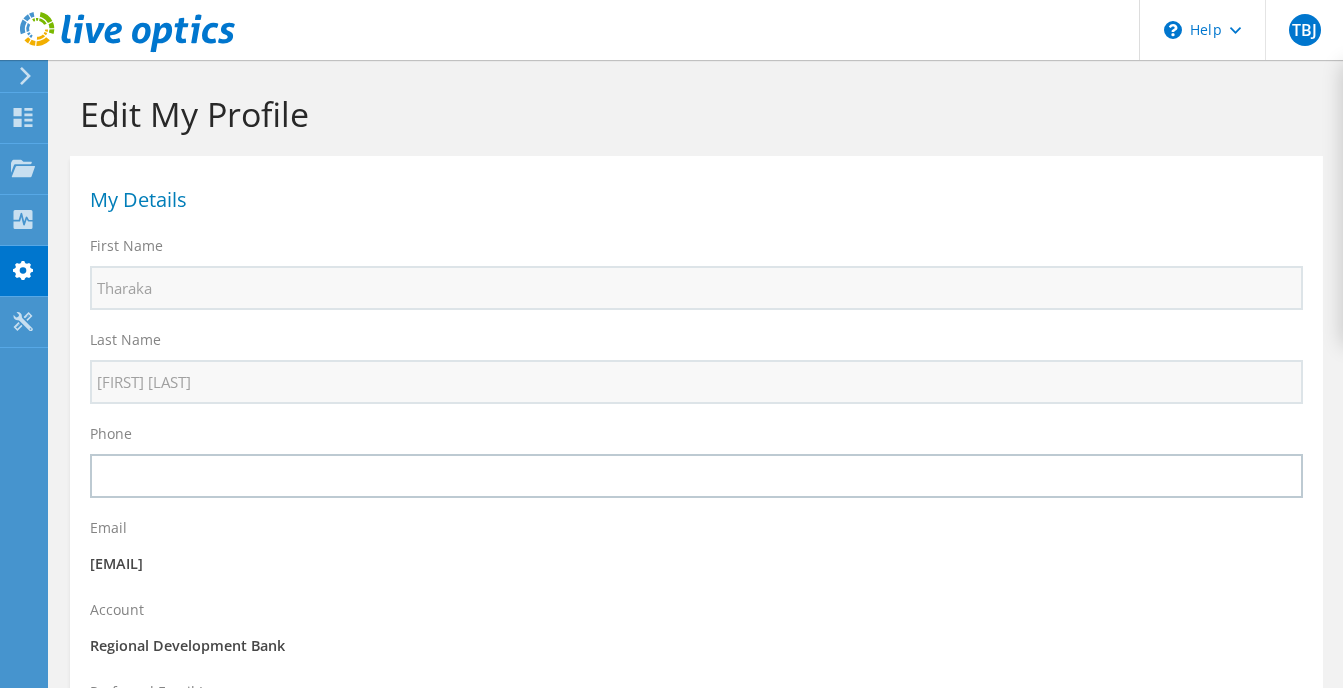 select on "126" 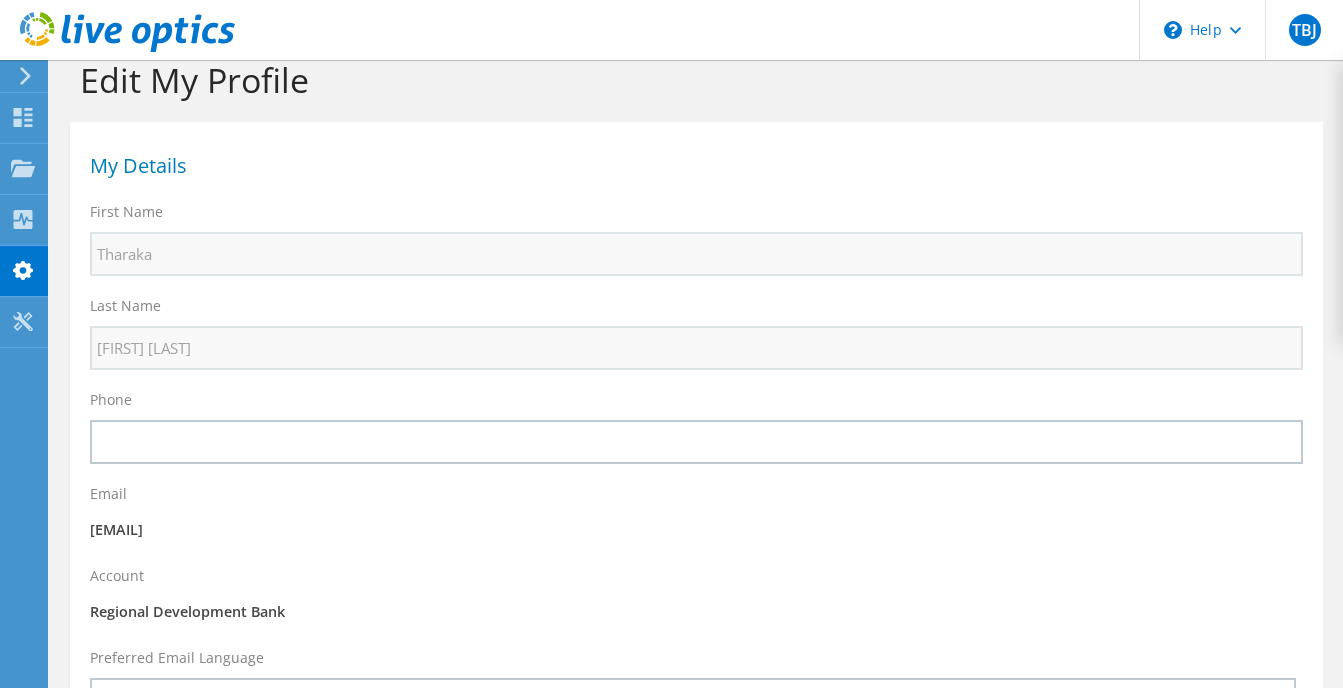 scroll, scrollTop: 0, scrollLeft: 0, axis: both 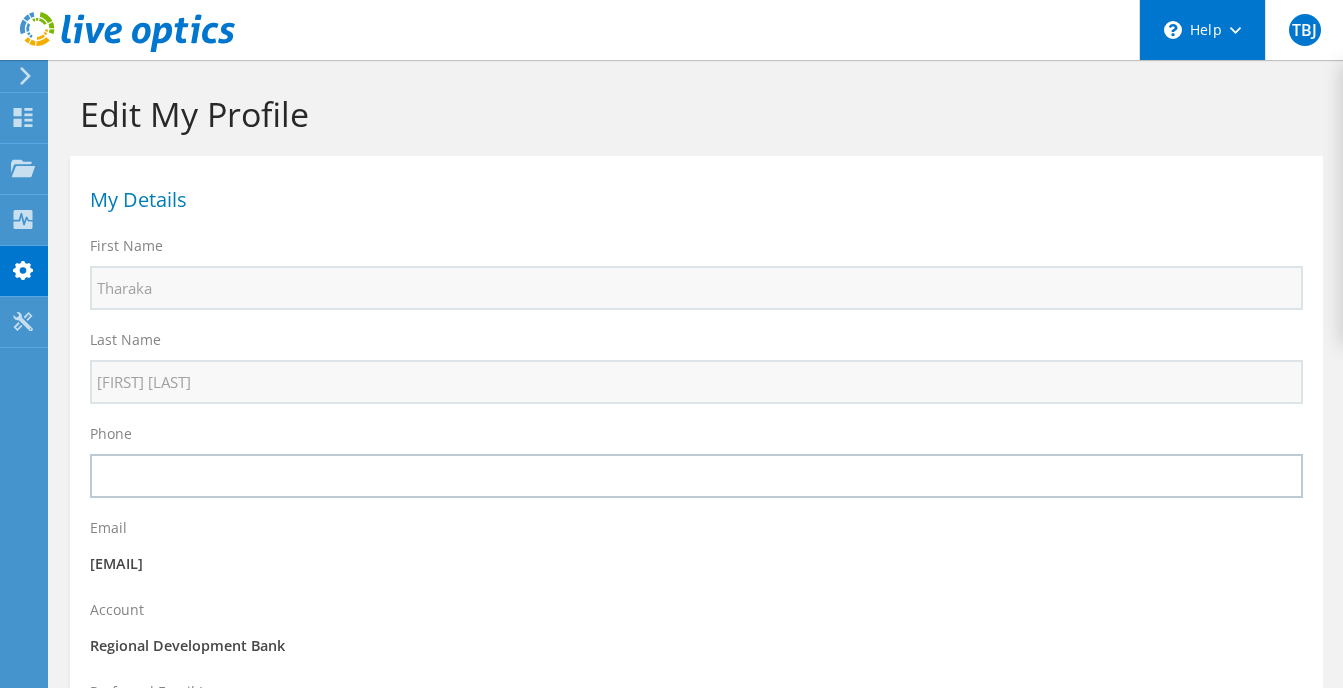 click on "\n
Help" at bounding box center (1202, 30) 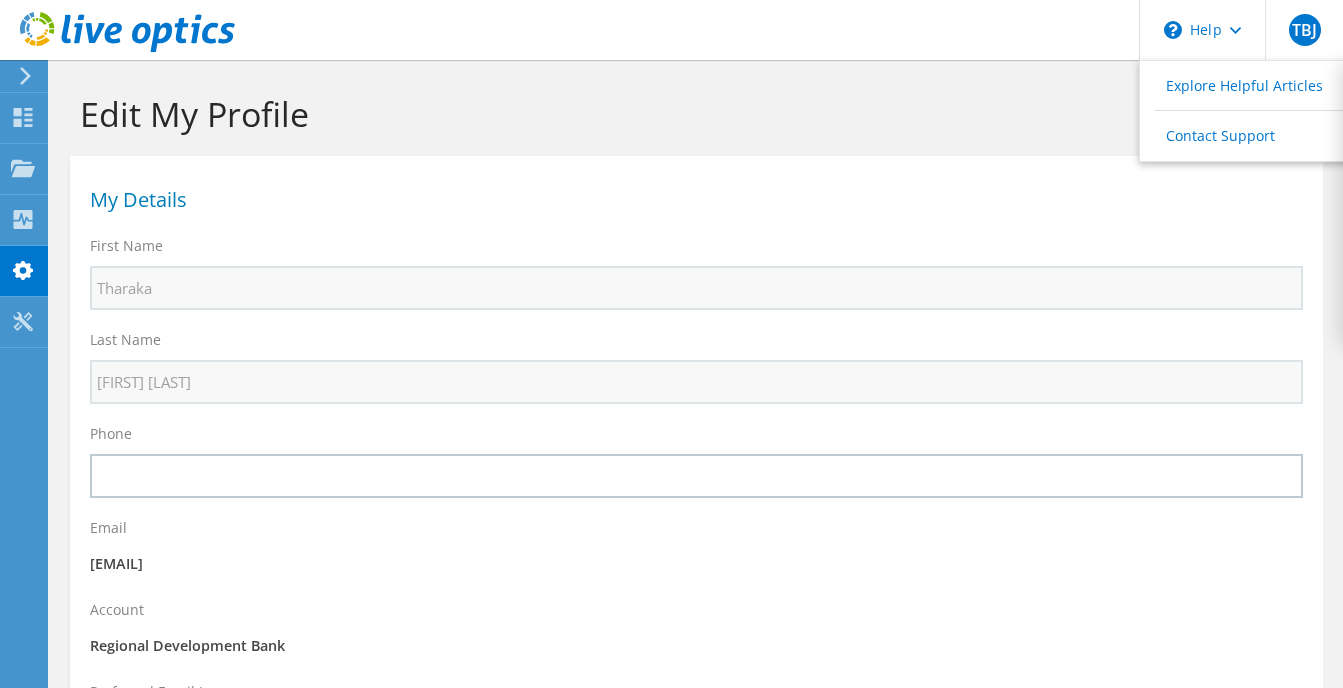 click on "Edit My Profile" at bounding box center (696, 108) 